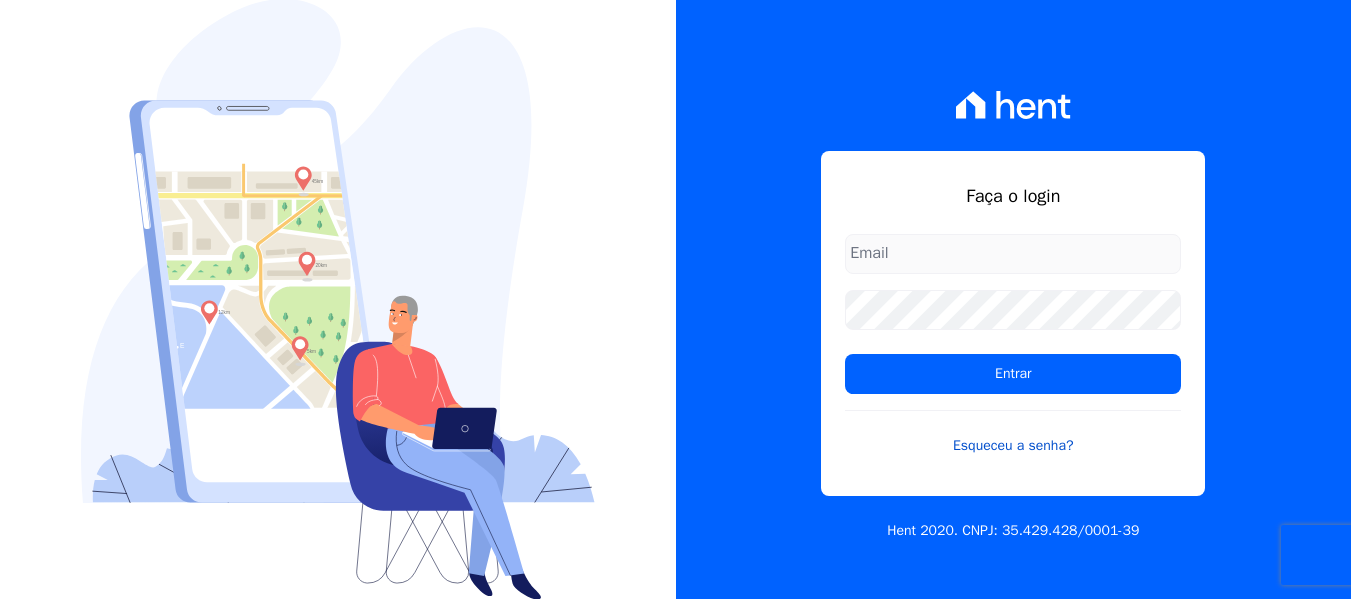 scroll, scrollTop: 0, scrollLeft: 0, axis: both 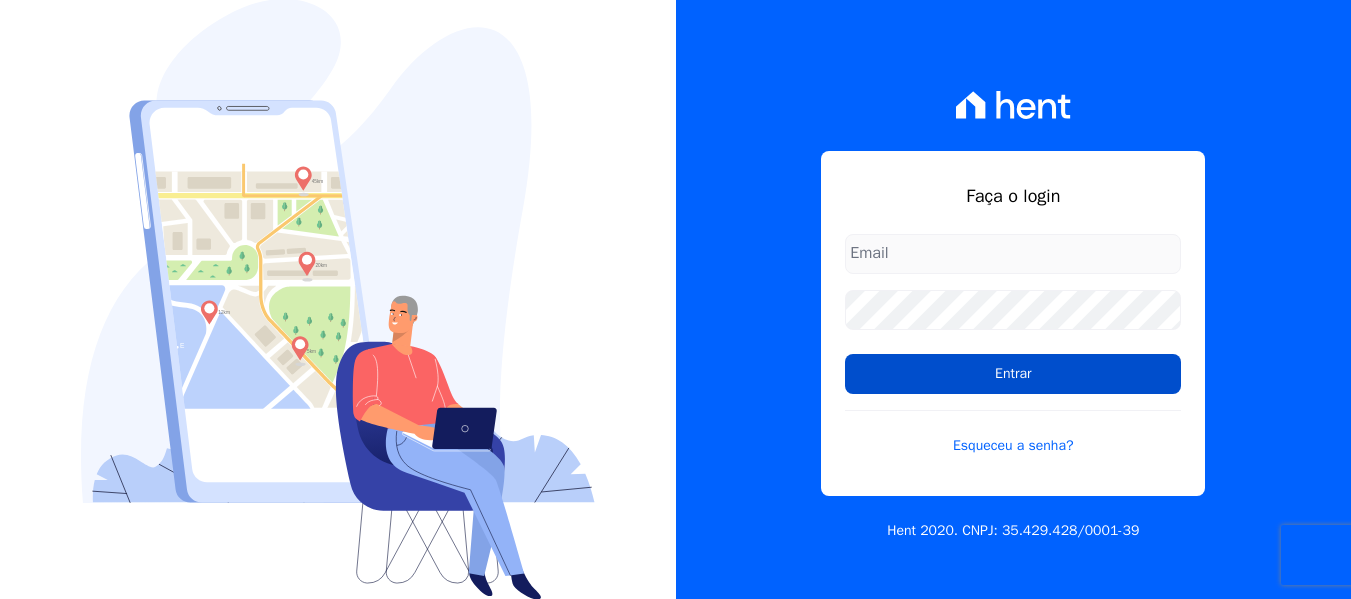 type on "[EMAIL]" 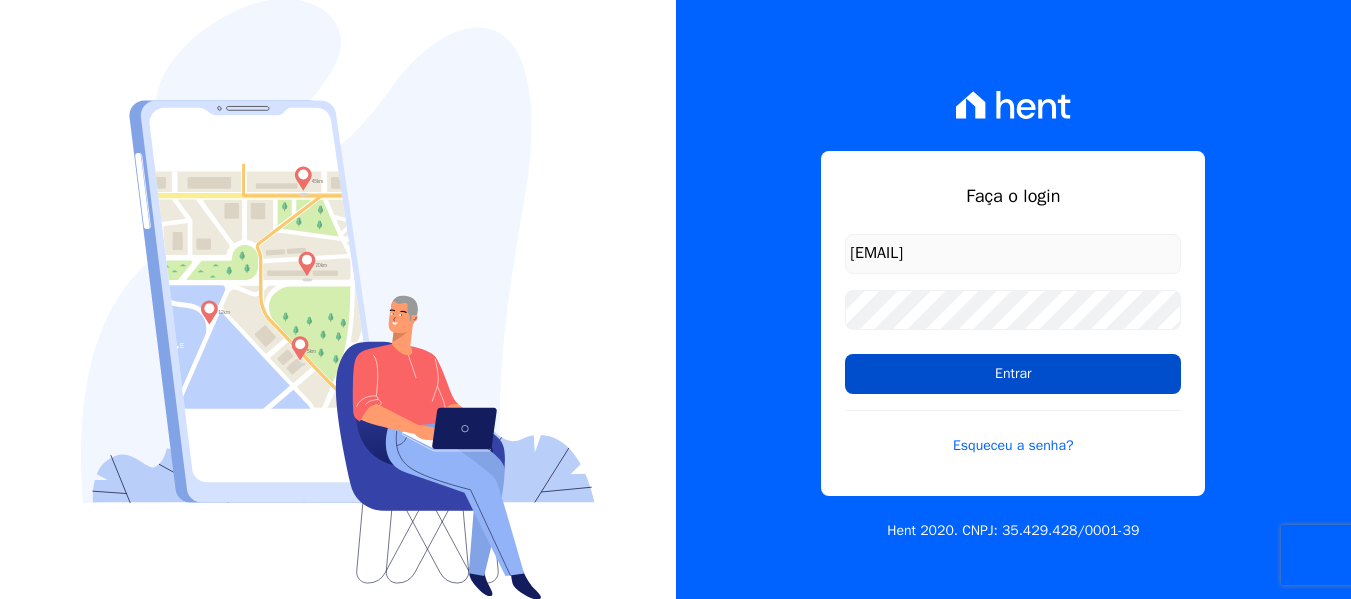click on "Entrar" at bounding box center (1013, 374) 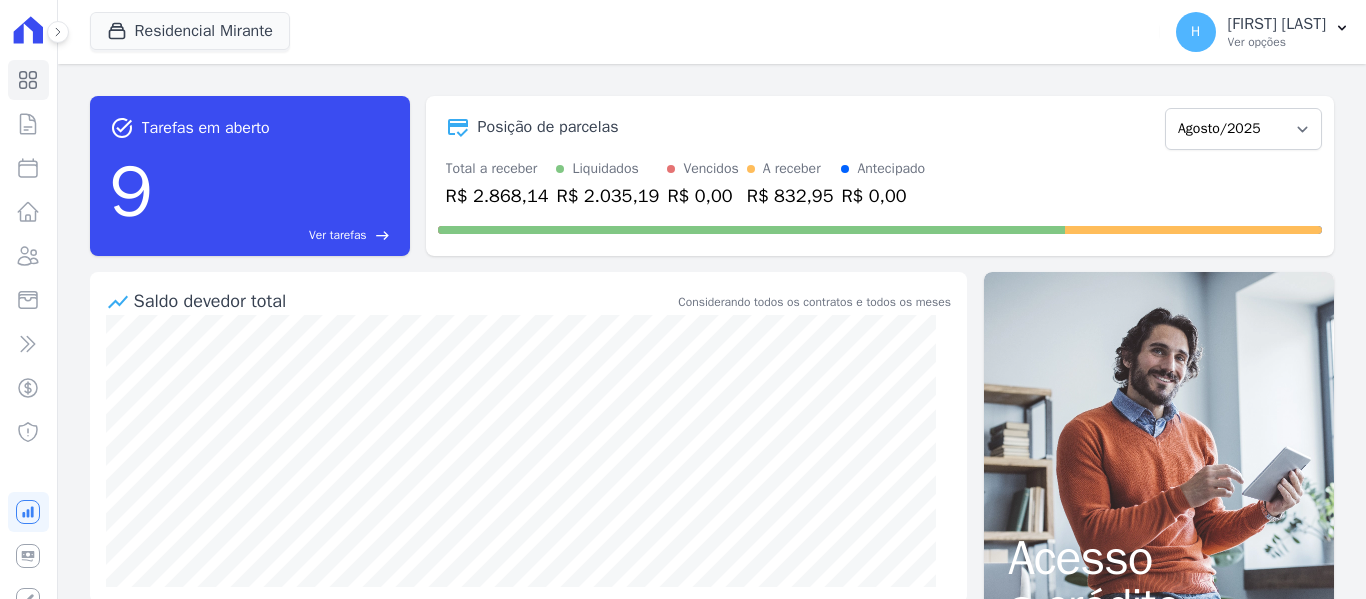 scroll, scrollTop: 0, scrollLeft: 0, axis: both 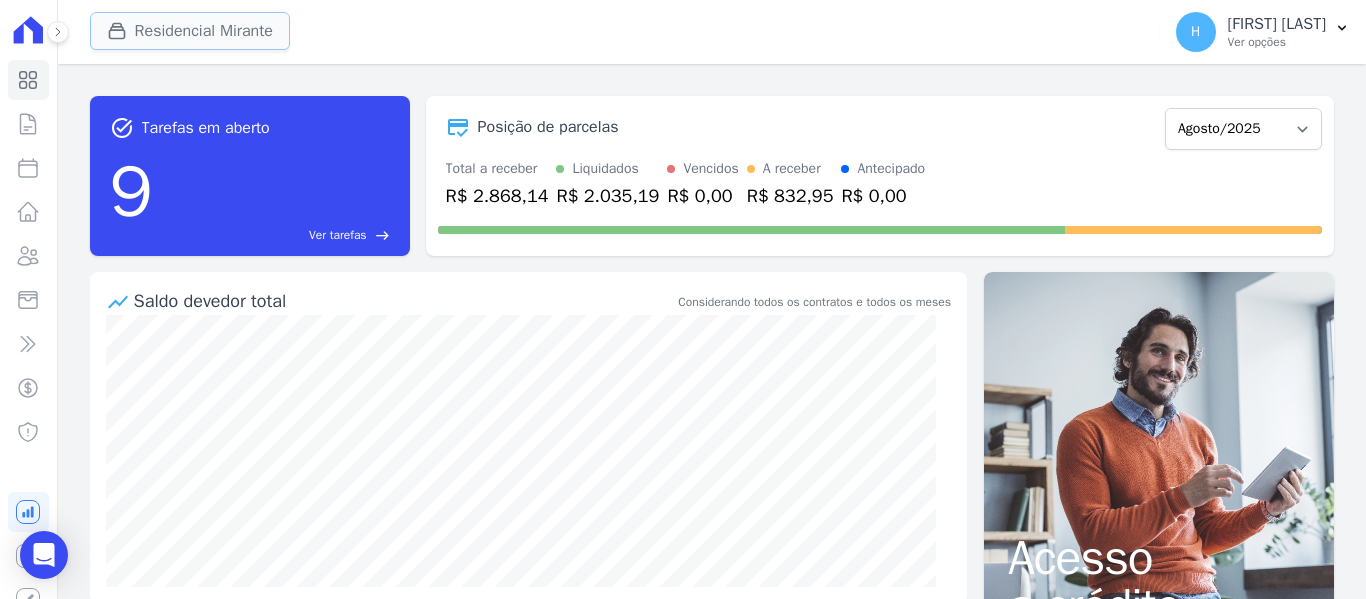click on "Residencial Mirante" at bounding box center (190, 31) 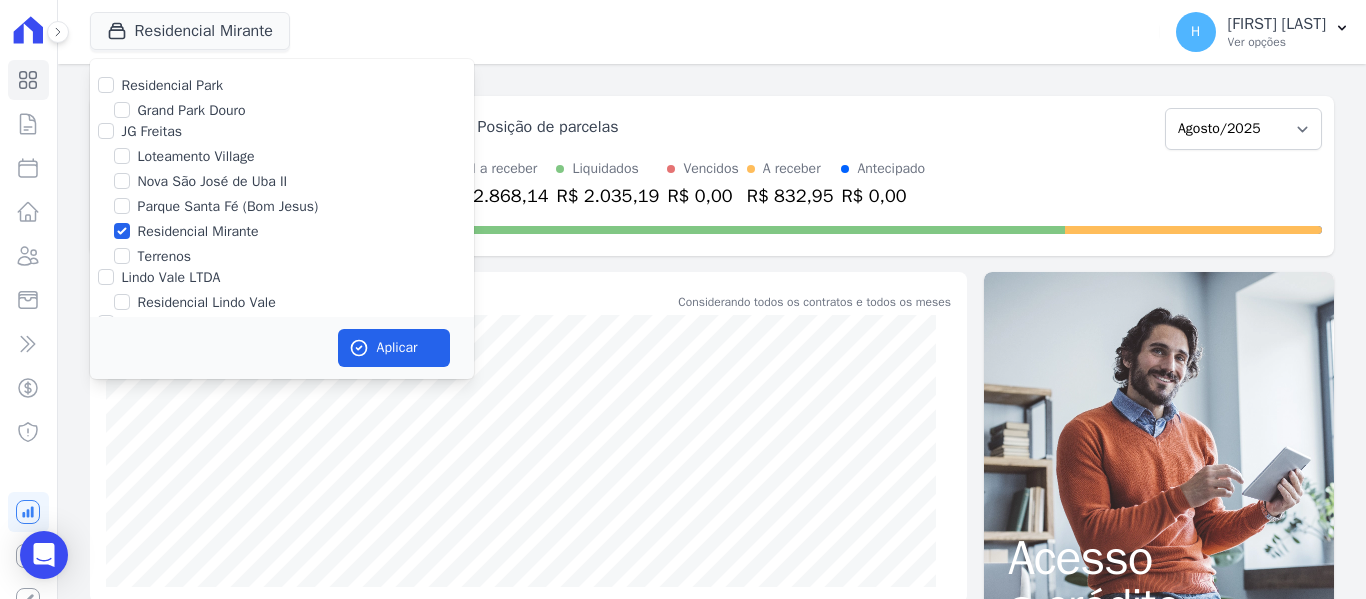 click on "Residencial Park" at bounding box center [173, 85] 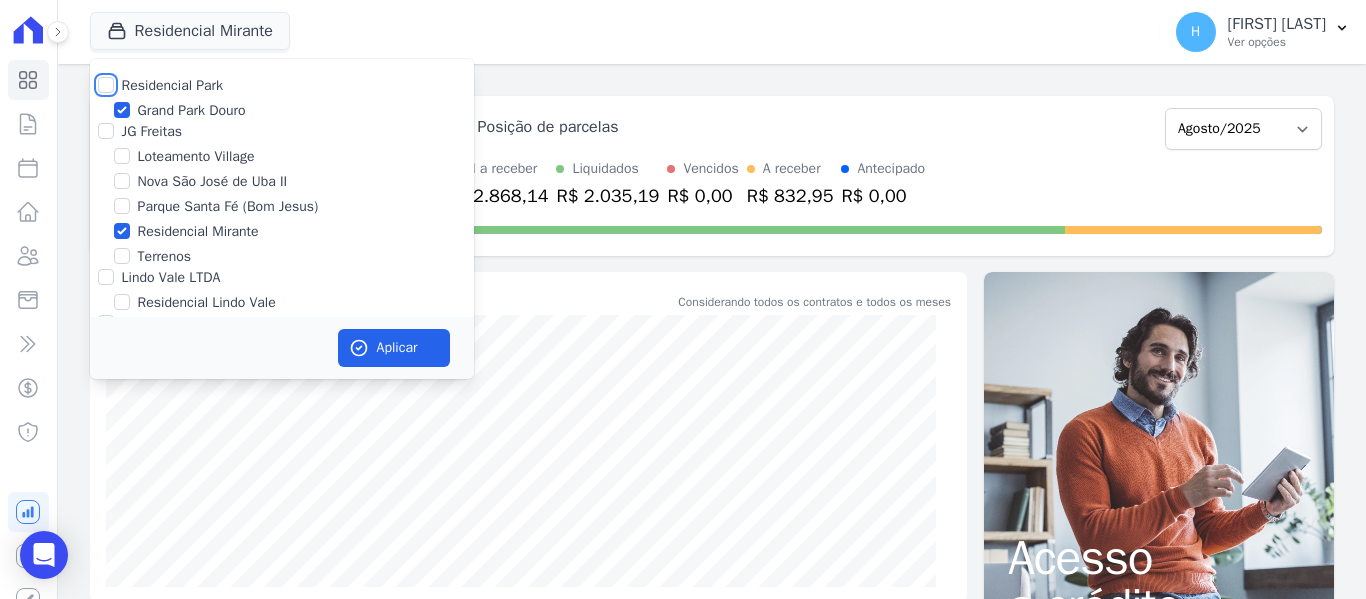 checkbox on "true" 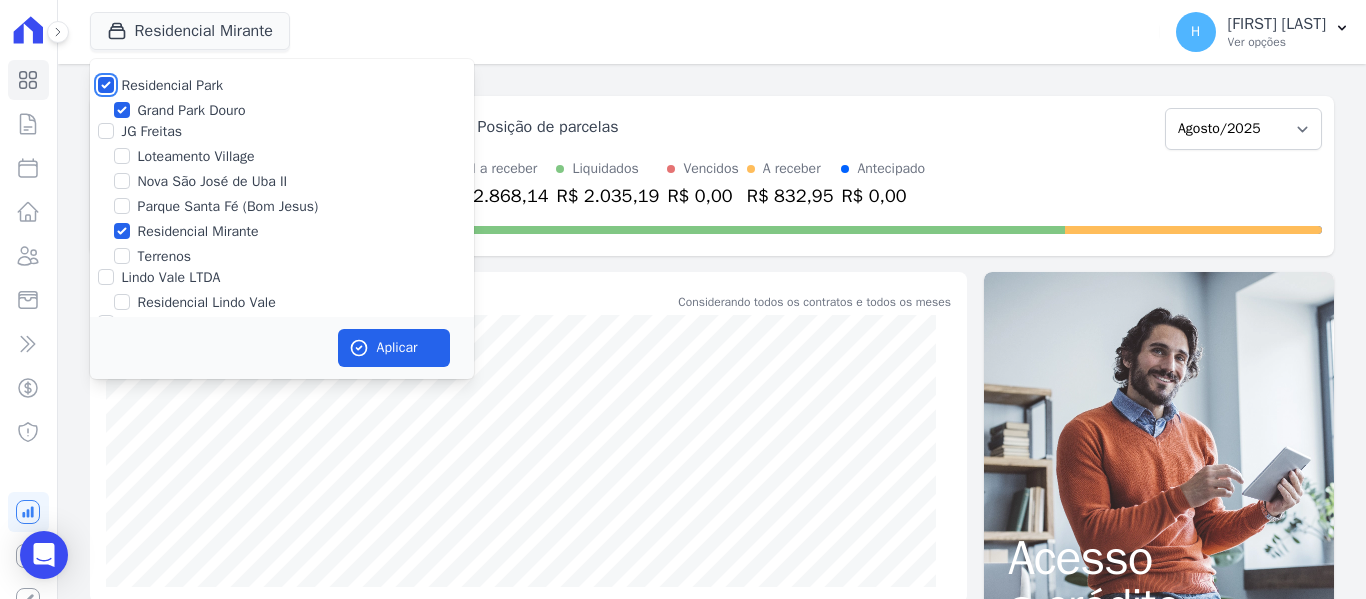 checkbox on "true" 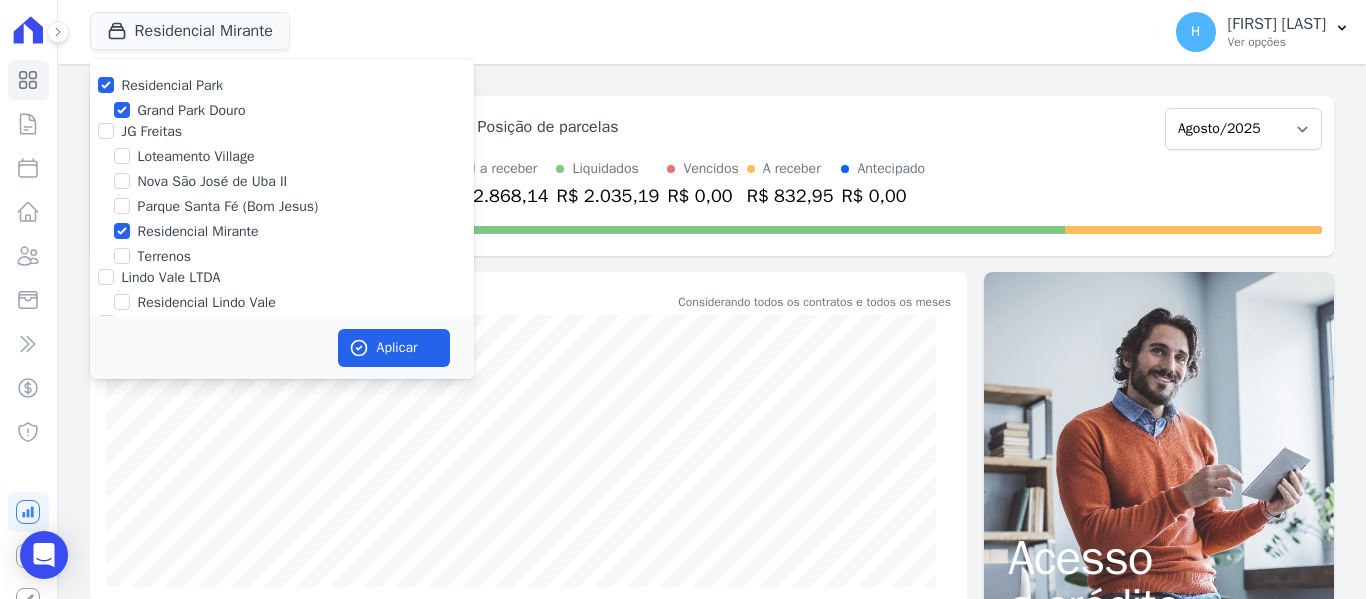 click on "JG Freitas" at bounding box center (152, 131) 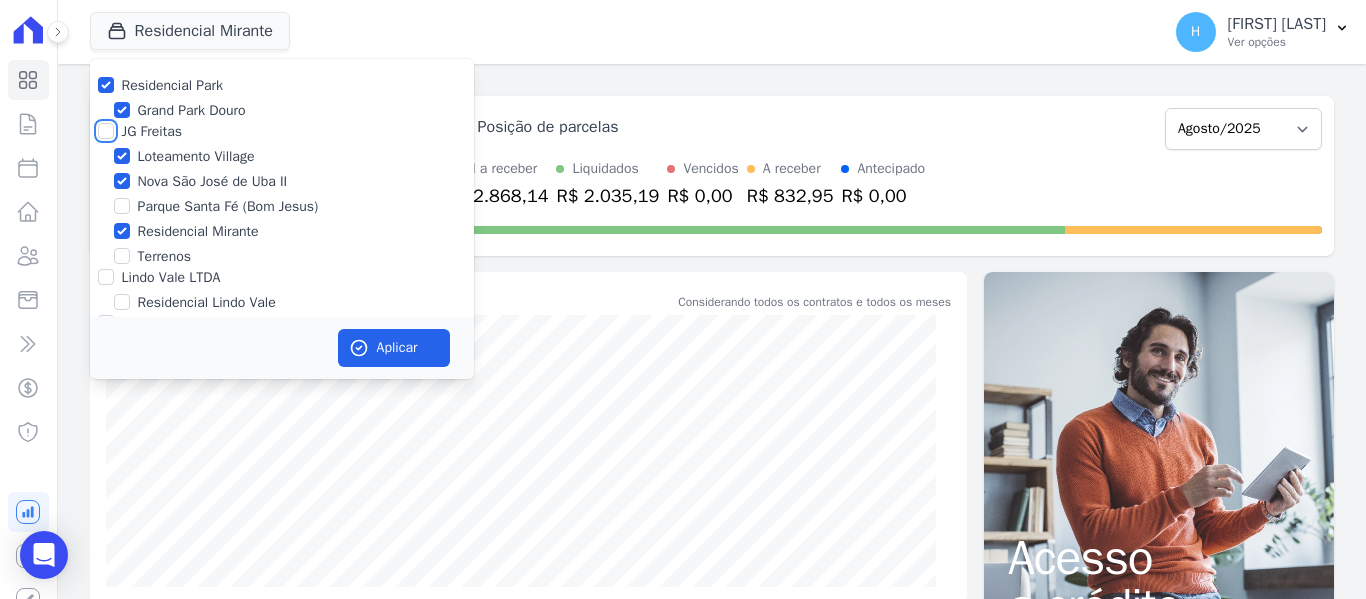 checkbox on "true" 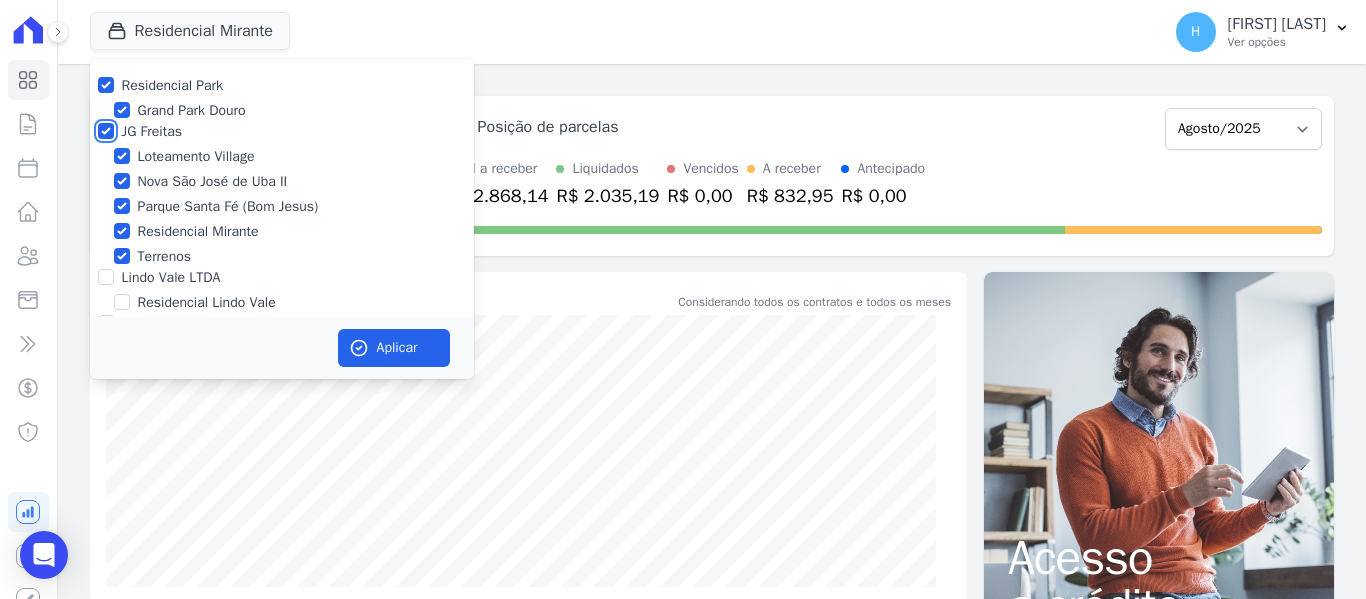 checkbox on "true" 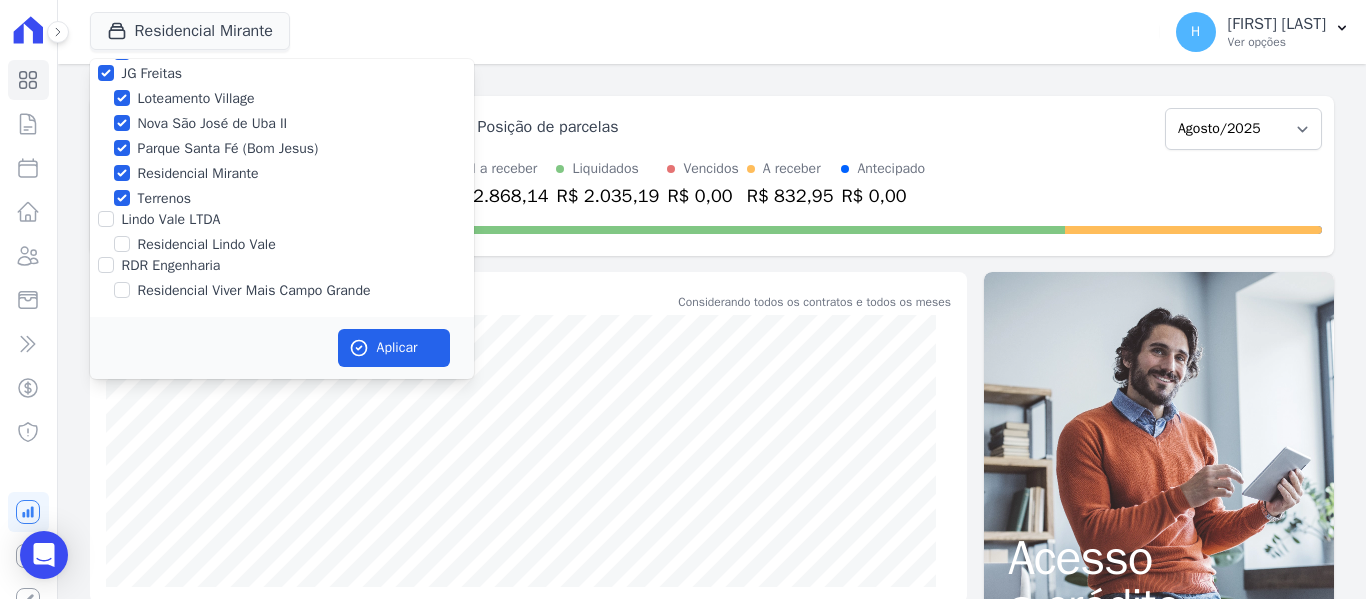 click on "Lindo Vale LTDA" at bounding box center (171, 219) 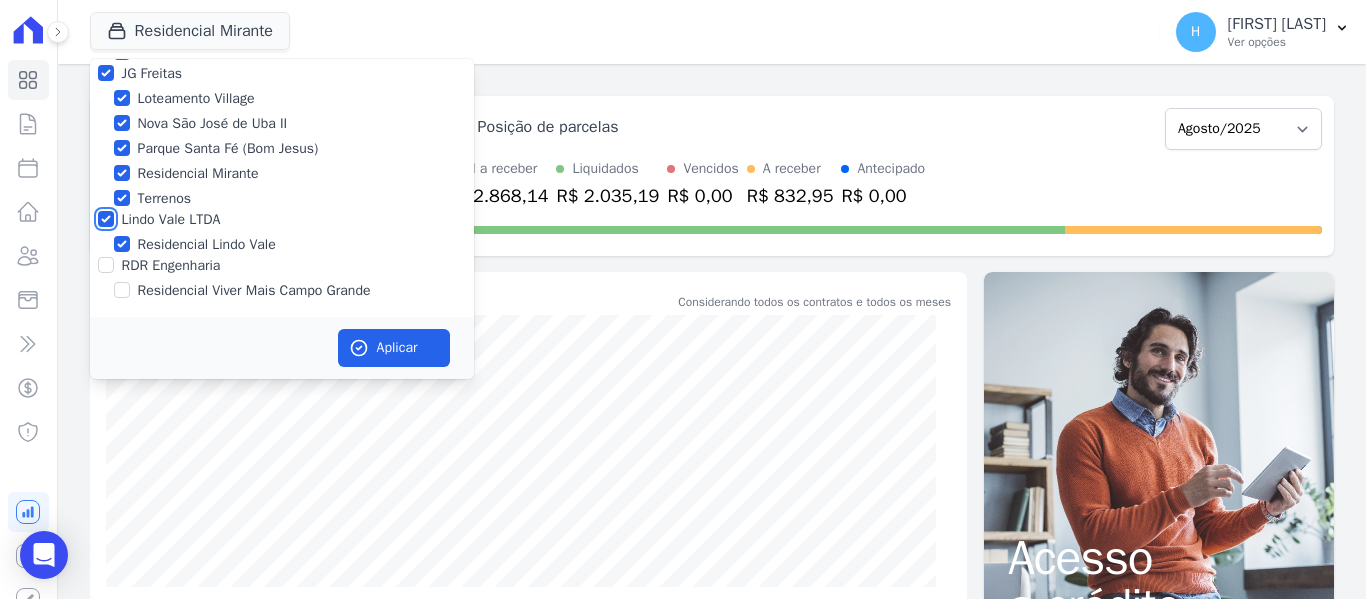 checkbox on "true" 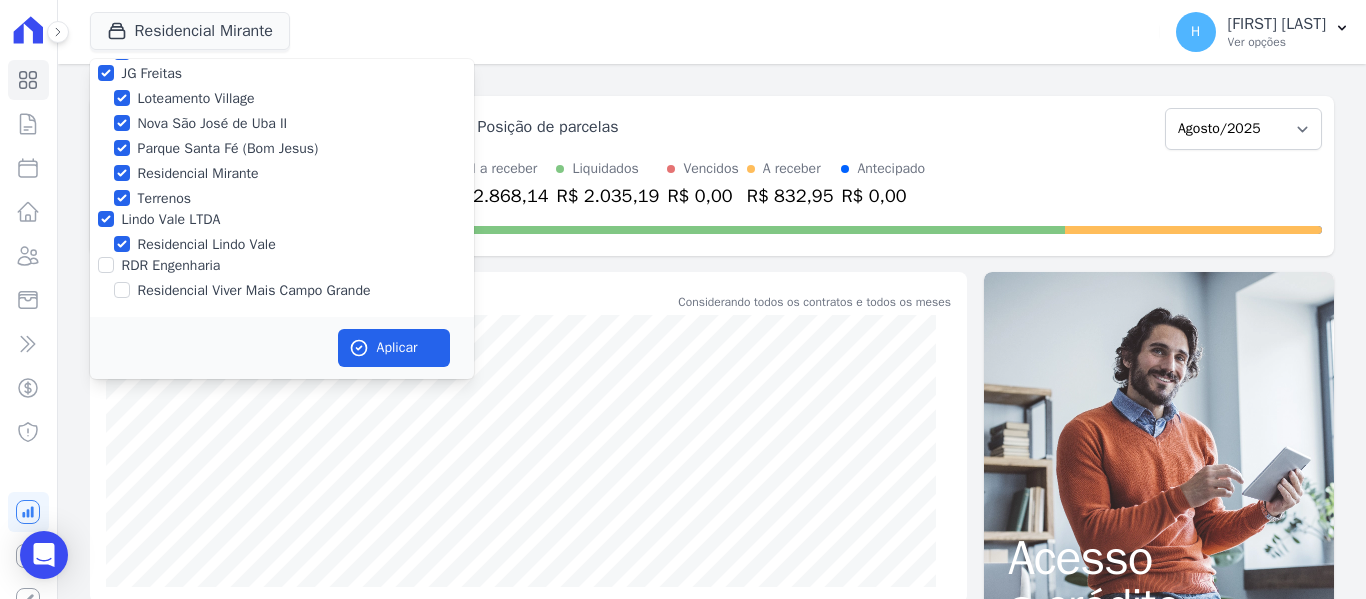click on "RDR Engenharia" at bounding box center [171, 265] 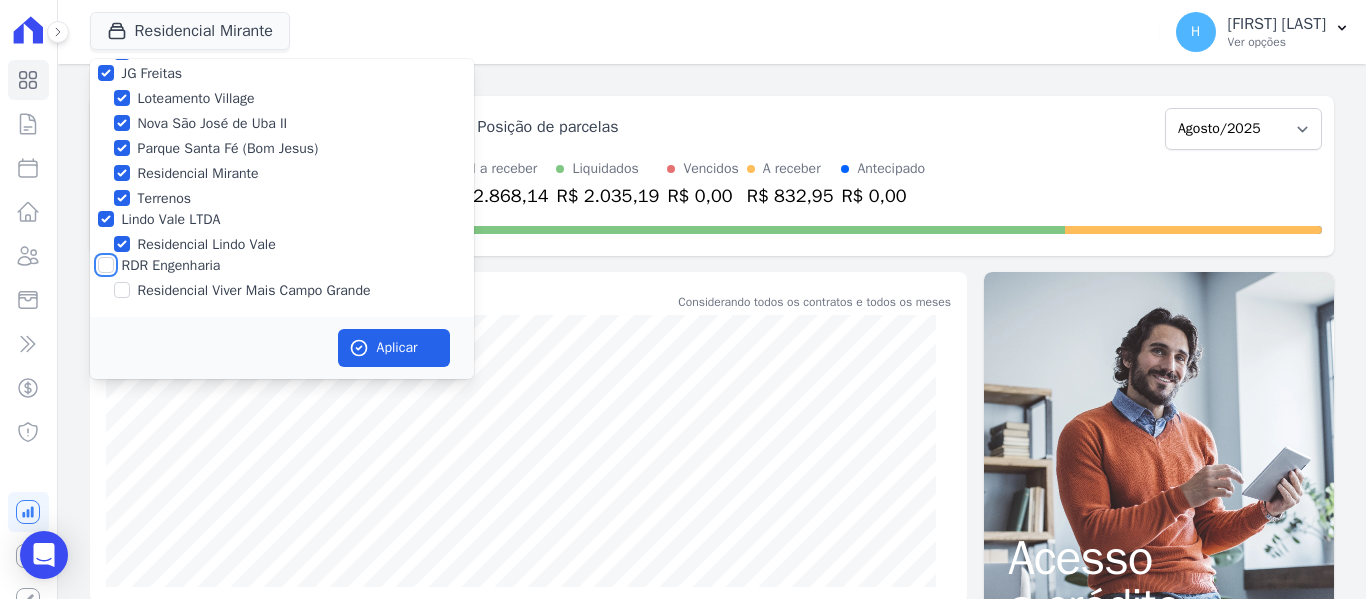 click on "RDR Engenharia" at bounding box center (106, 265) 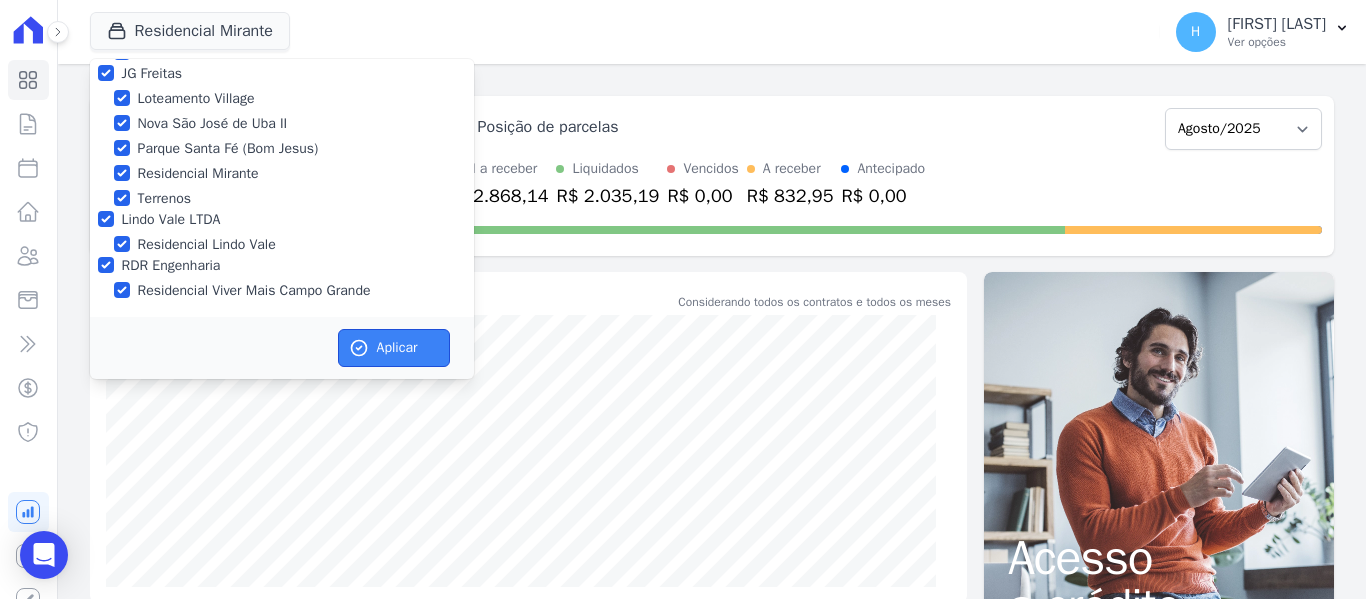 click on "Aplicar" at bounding box center (394, 348) 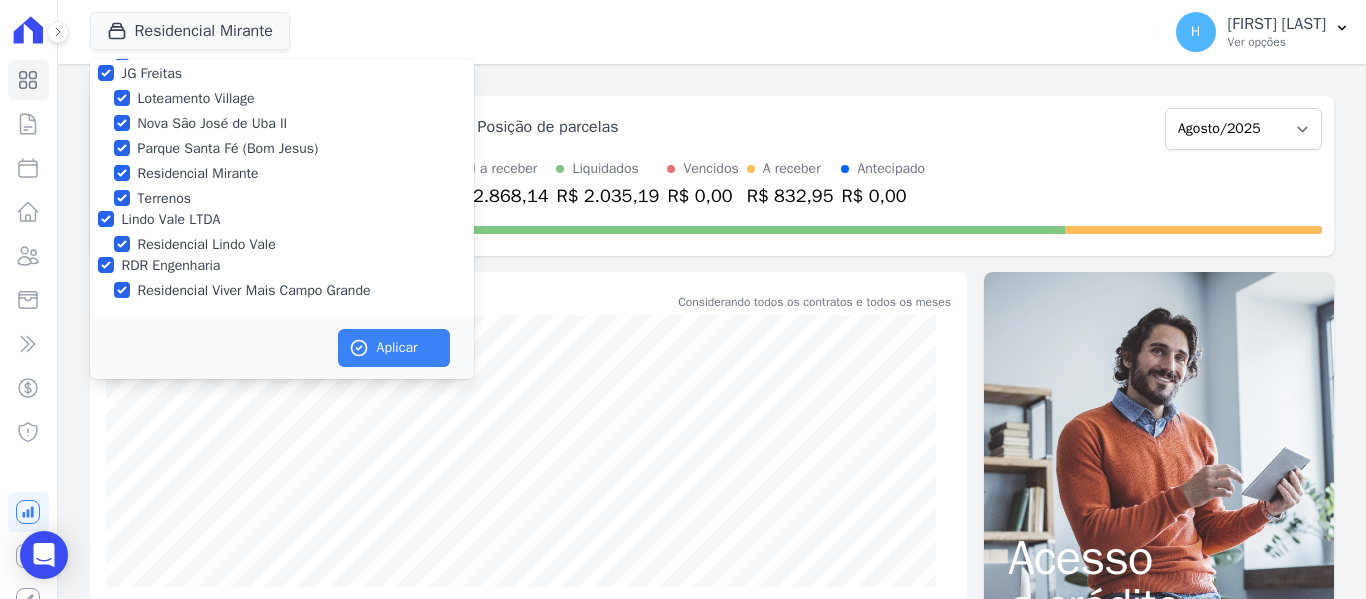 scroll, scrollTop: 54, scrollLeft: 0, axis: vertical 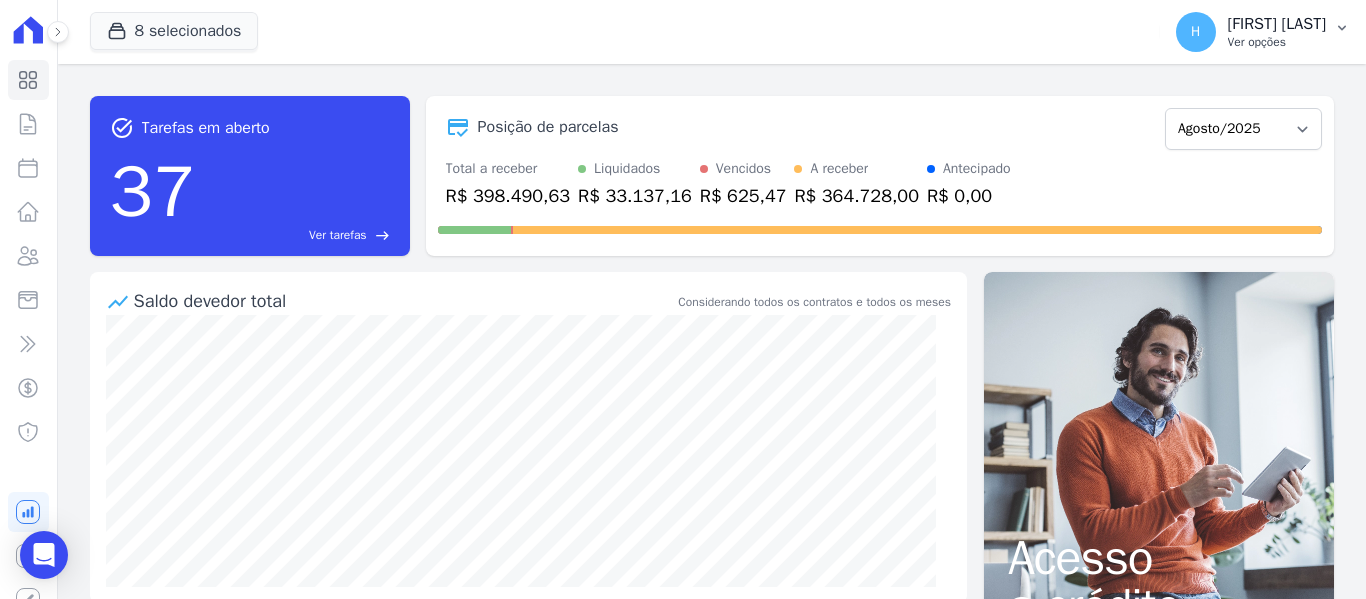 click on "[FIRST]  [LAST]" at bounding box center [1277, 24] 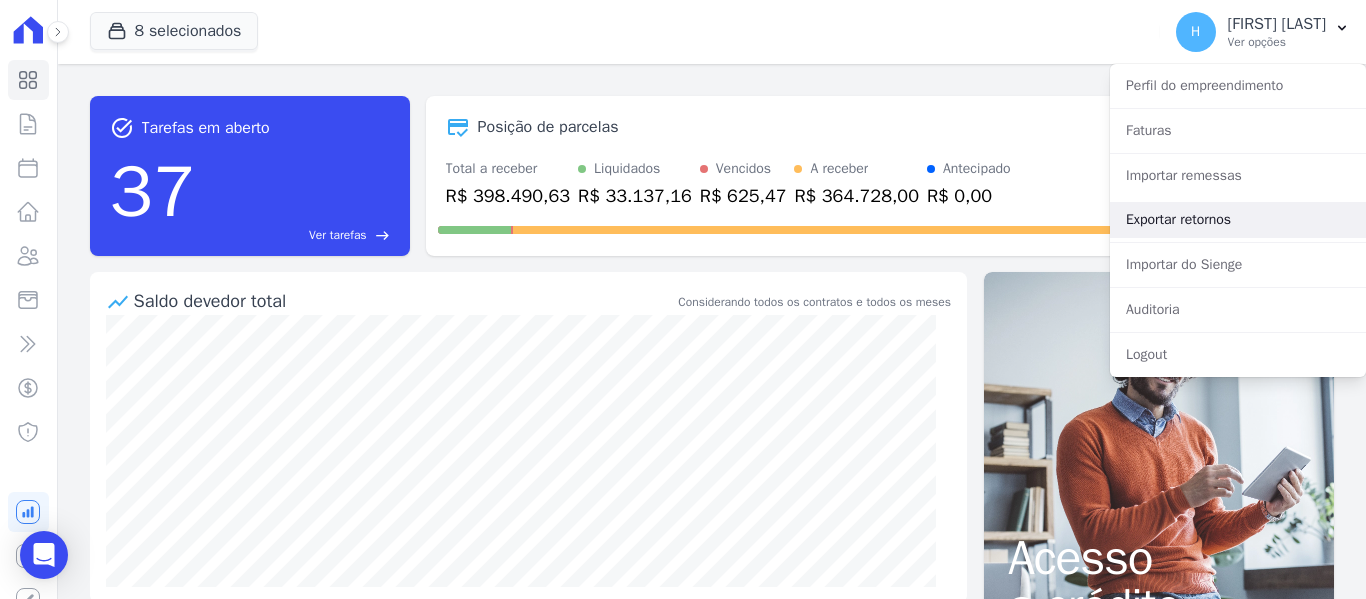 click on "Exportar retornos" at bounding box center [1238, 220] 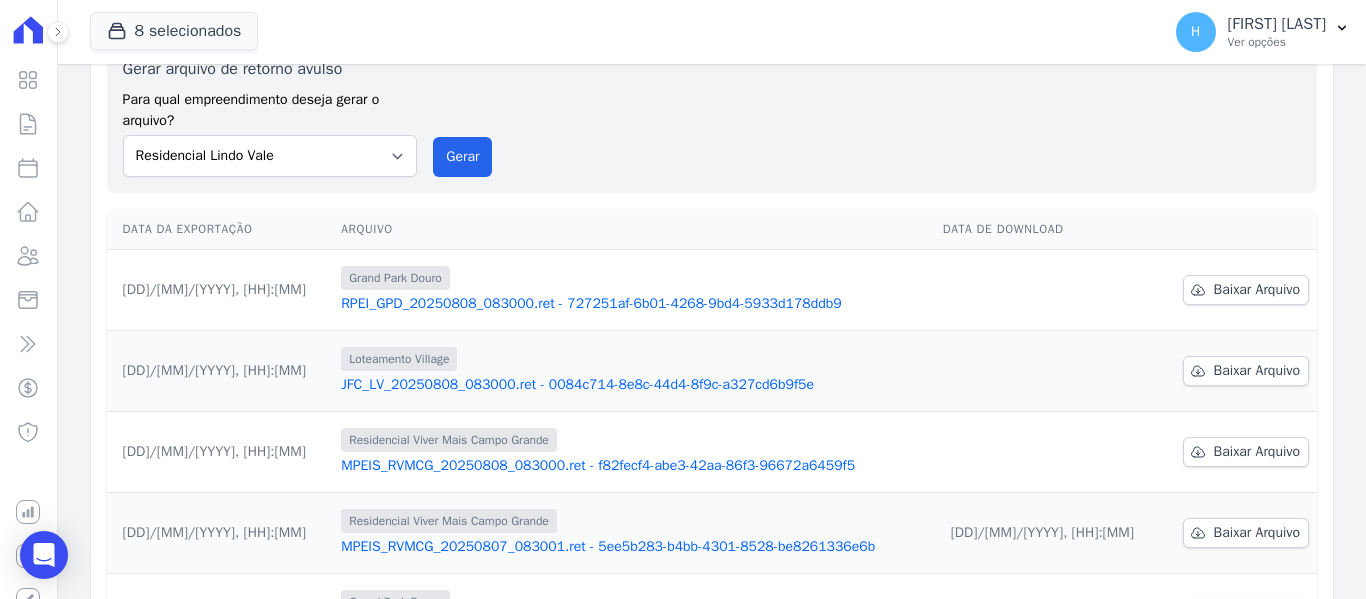 scroll, scrollTop: 200, scrollLeft: 0, axis: vertical 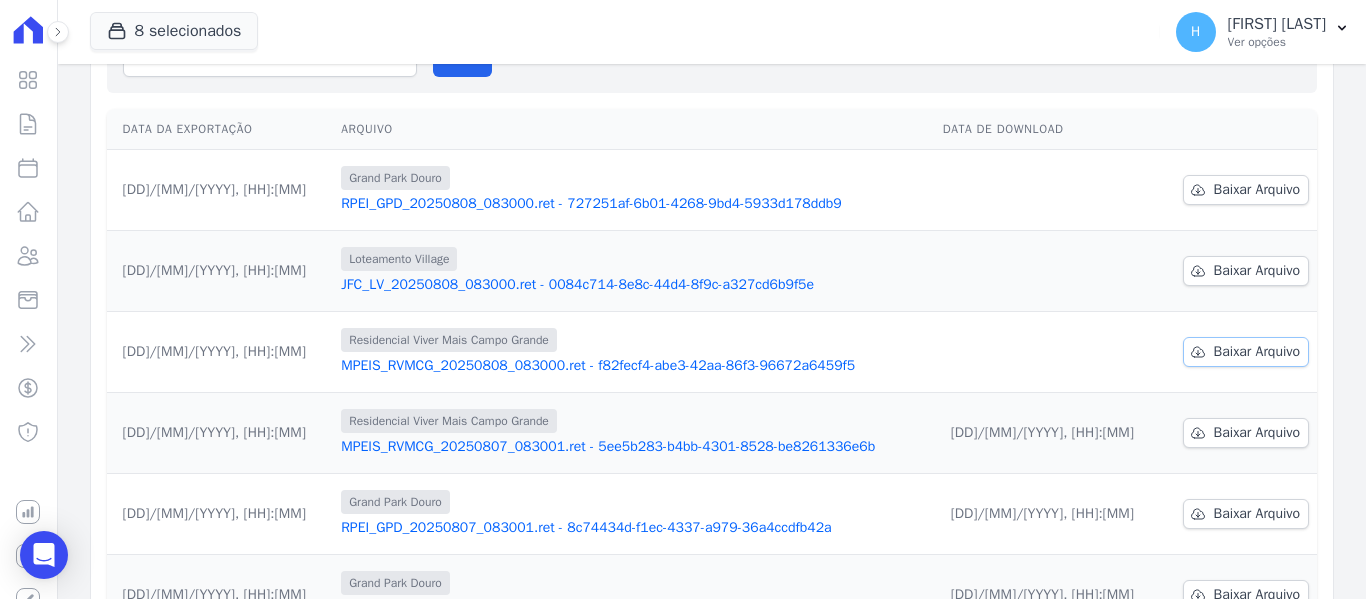 click on "Baixar Arquivo" at bounding box center [1246, 352] 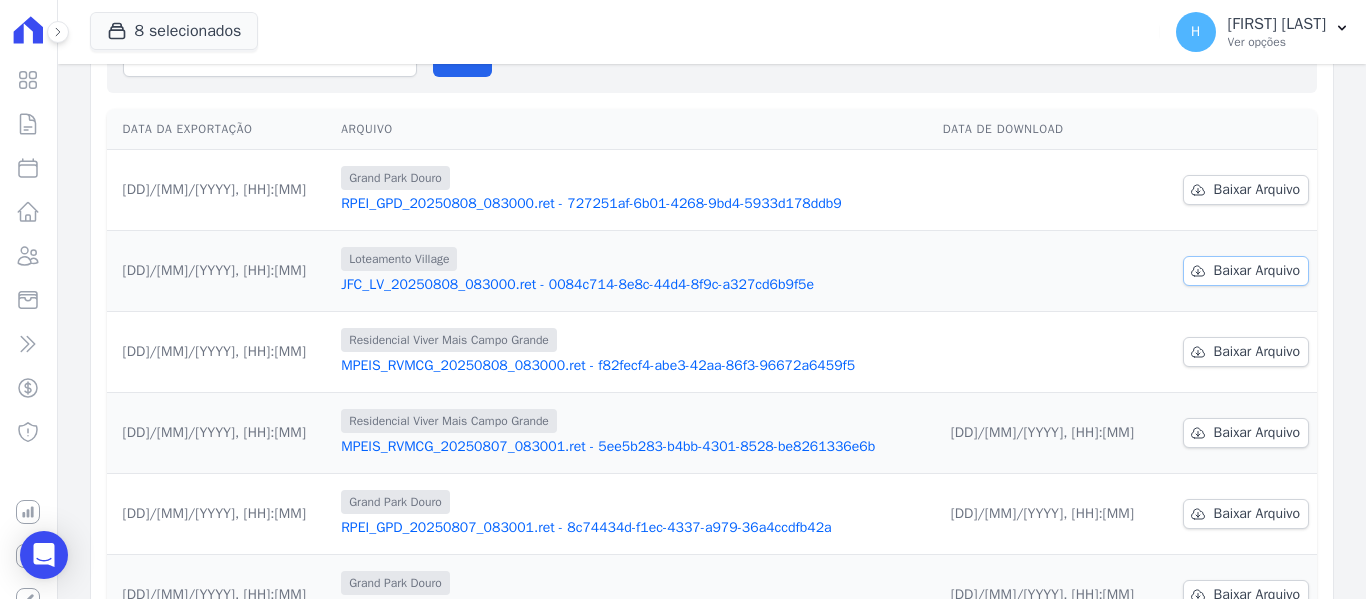 click on "Baixar Arquivo" at bounding box center (1246, 271) 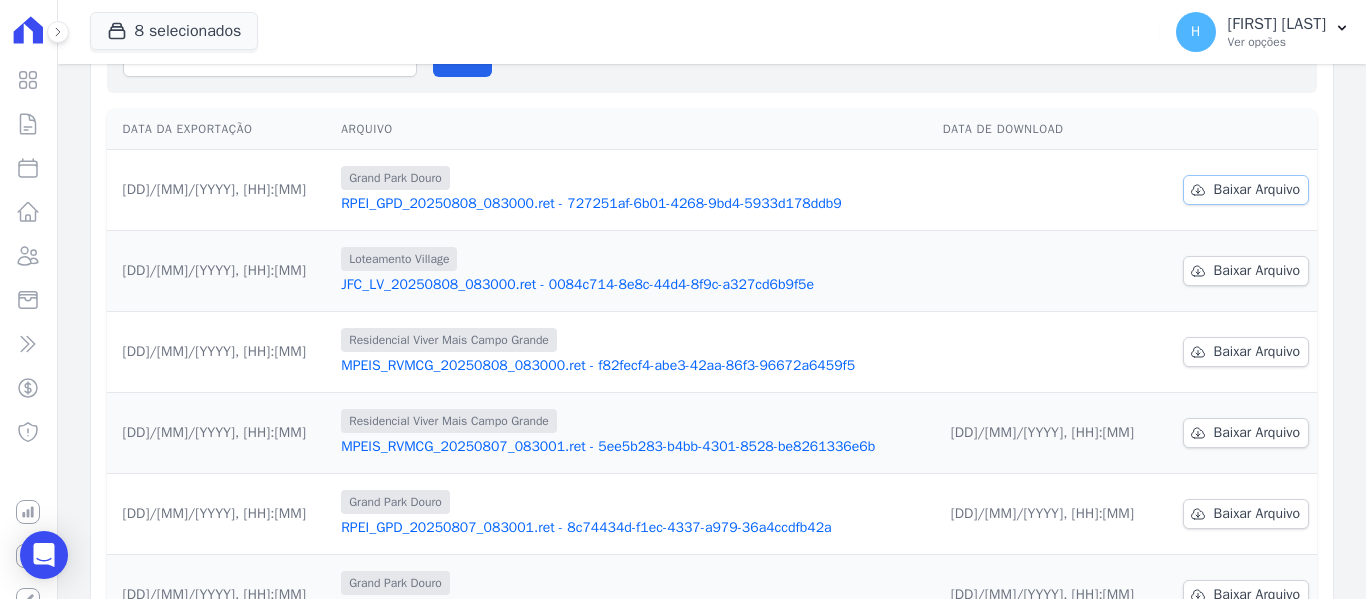 click on "Baixar Arquivo" at bounding box center [1257, 190] 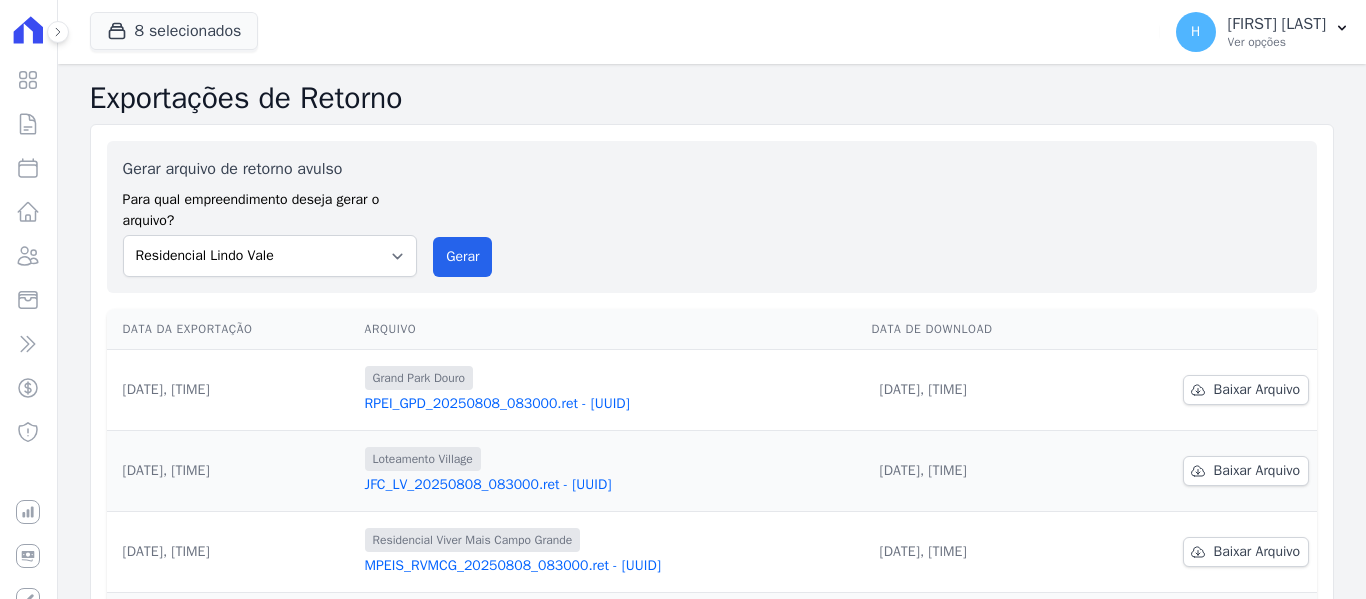 scroll, scrollTop: 0, scrollLeft: 0, axis: both 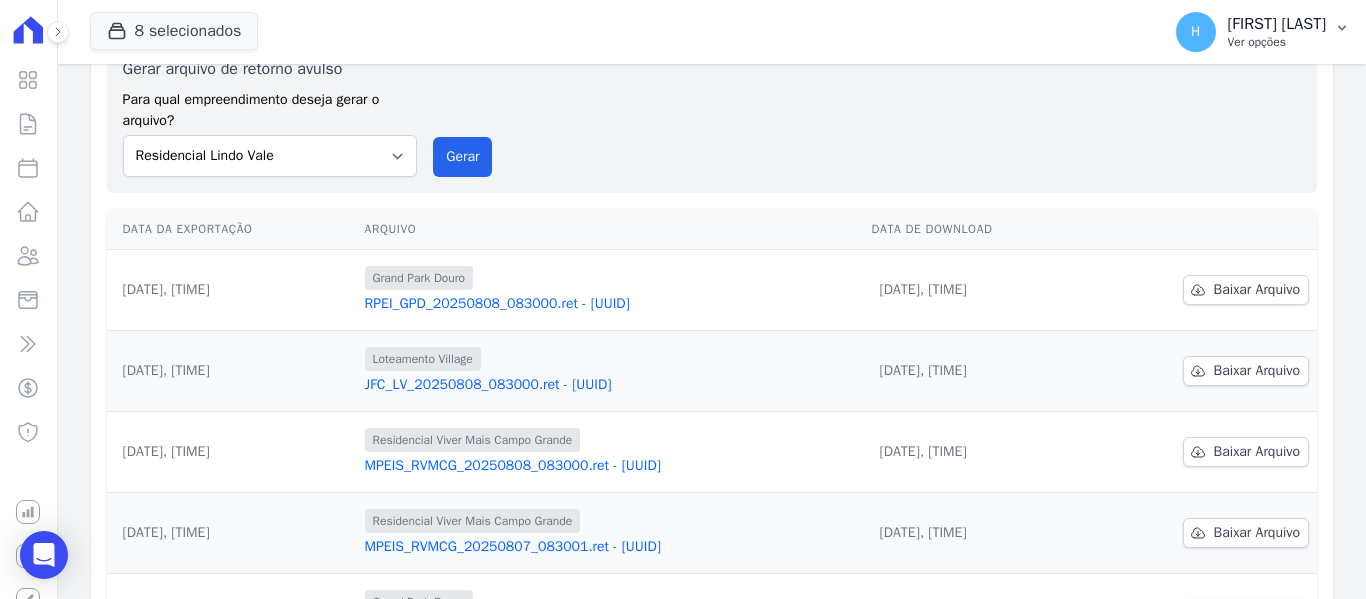 click on "[FIRST]  [LAST]" at bounding box center (1277, 24) 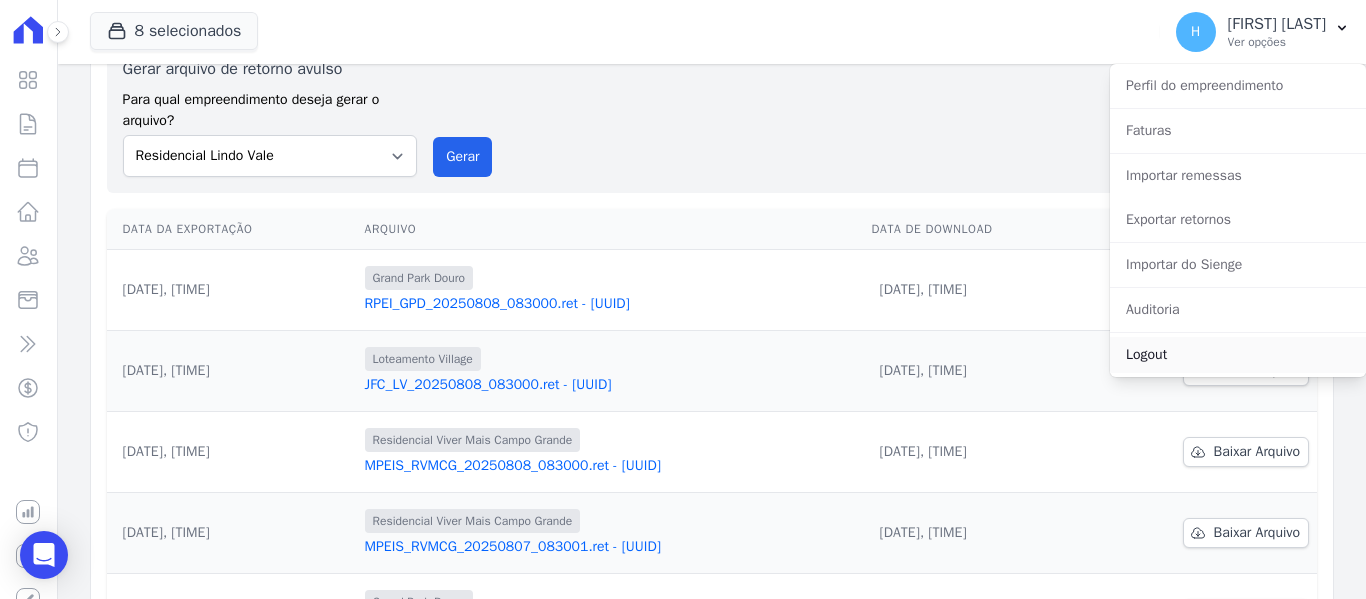 click on "Logout" at bounding box center (1238, 355) 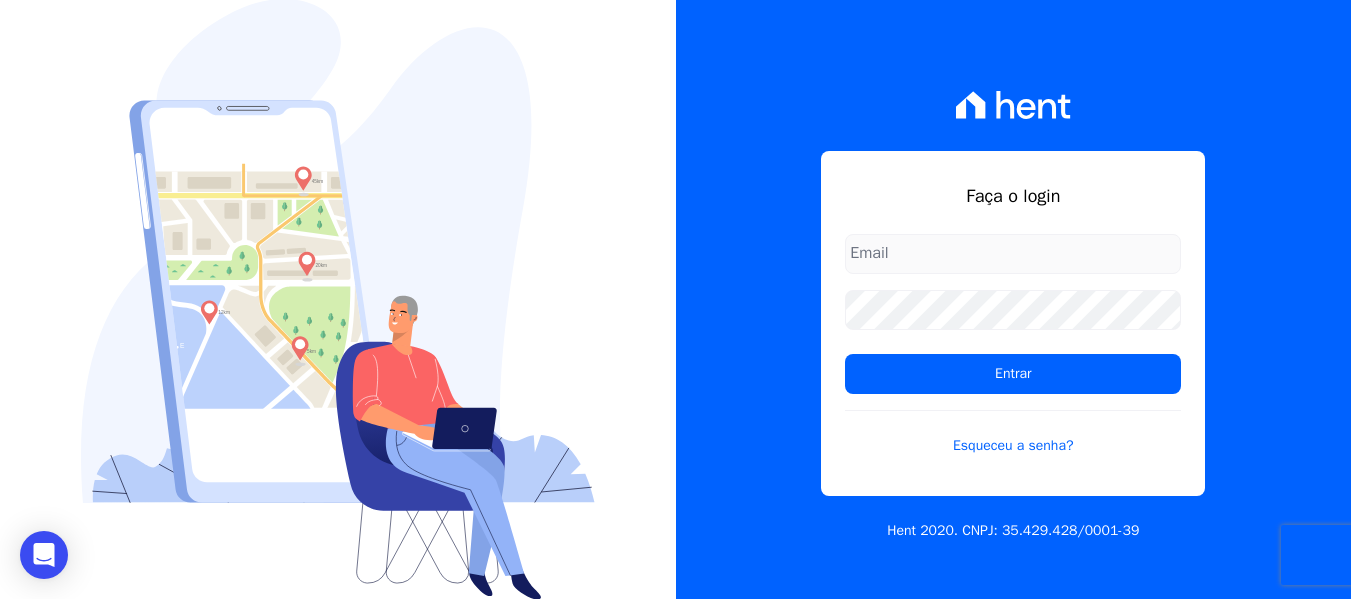 type on "hellen@3pnegociosimobiliarios.com.br" 